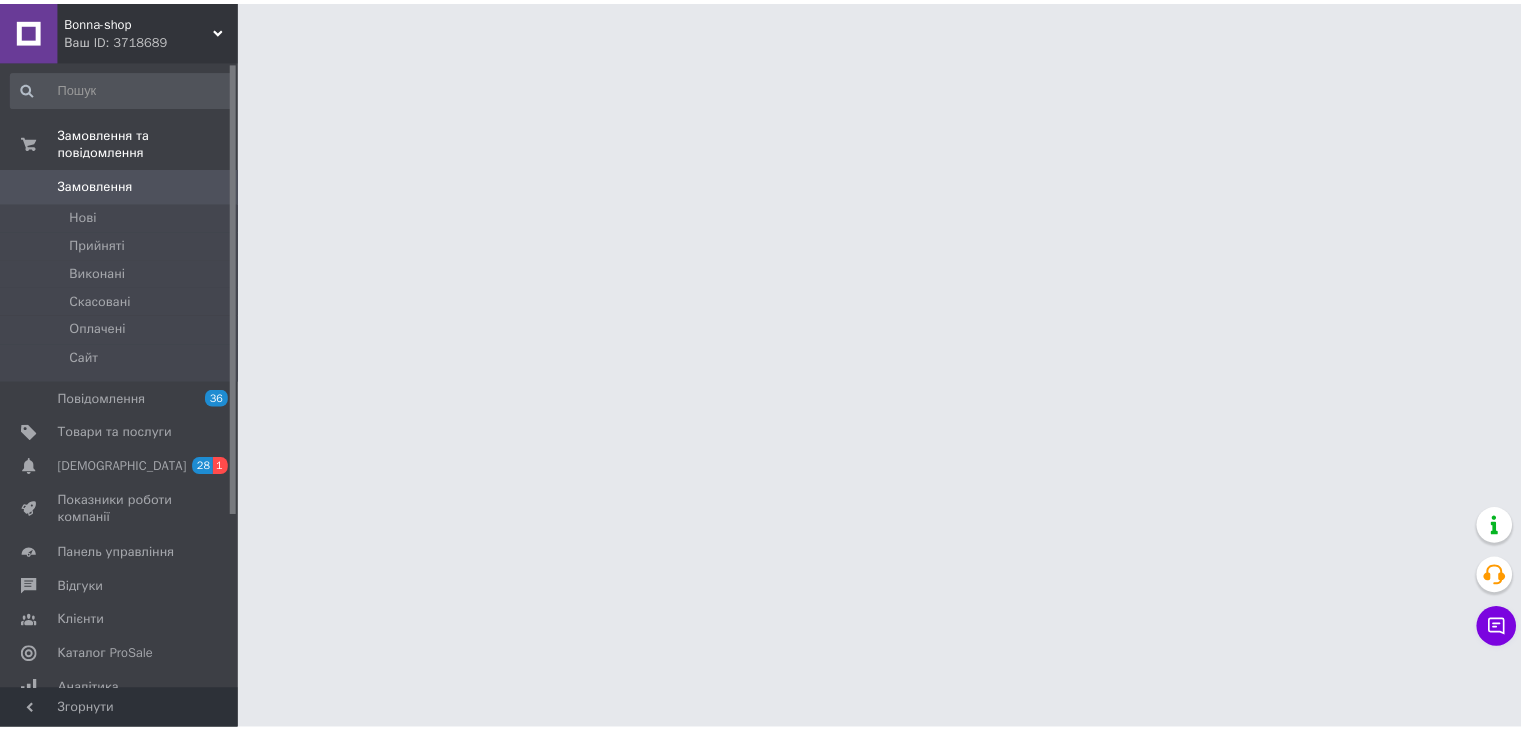 scroll, scrollTop: 0, scrollLeft: 0, axis: both 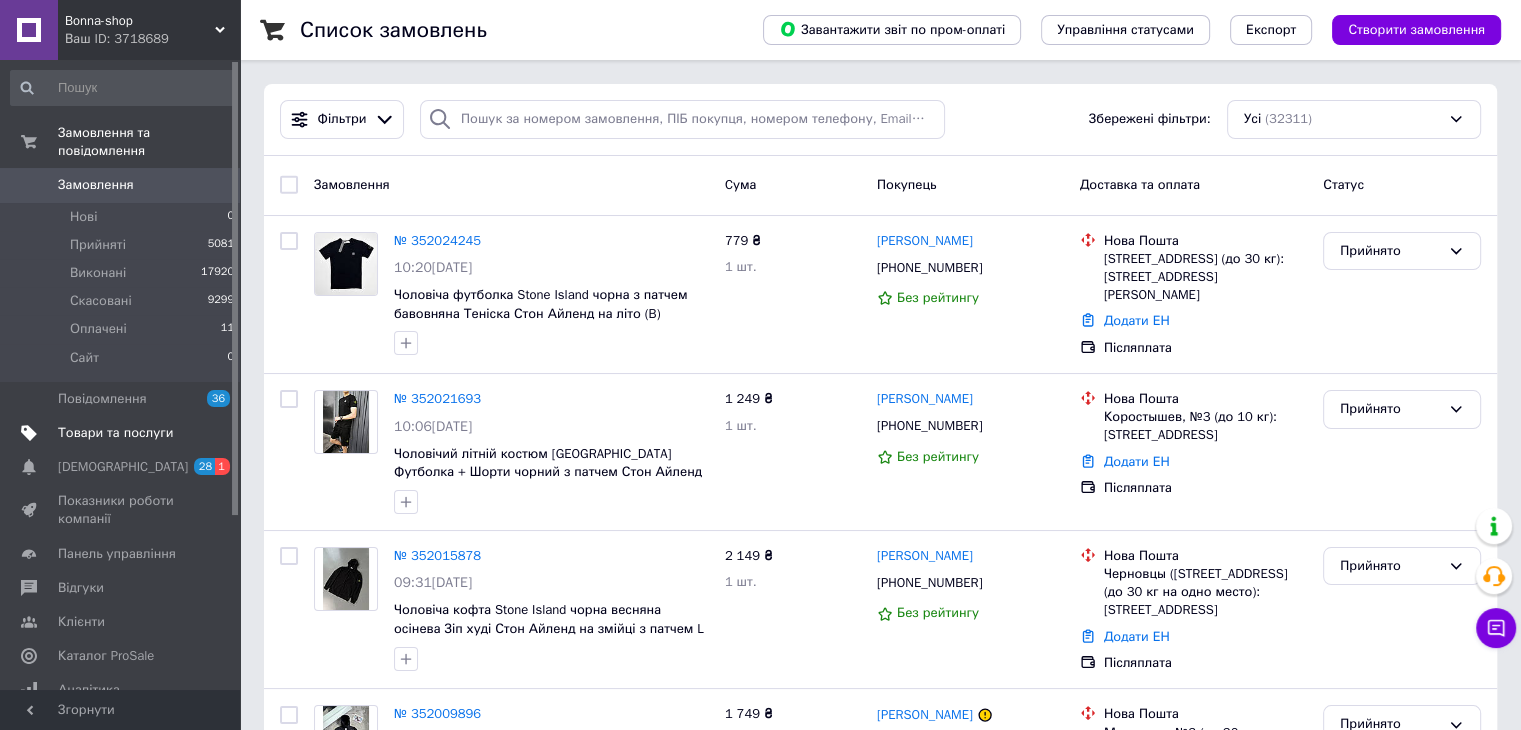 click on "Товари та послуги" at bounding box center (115, 433) 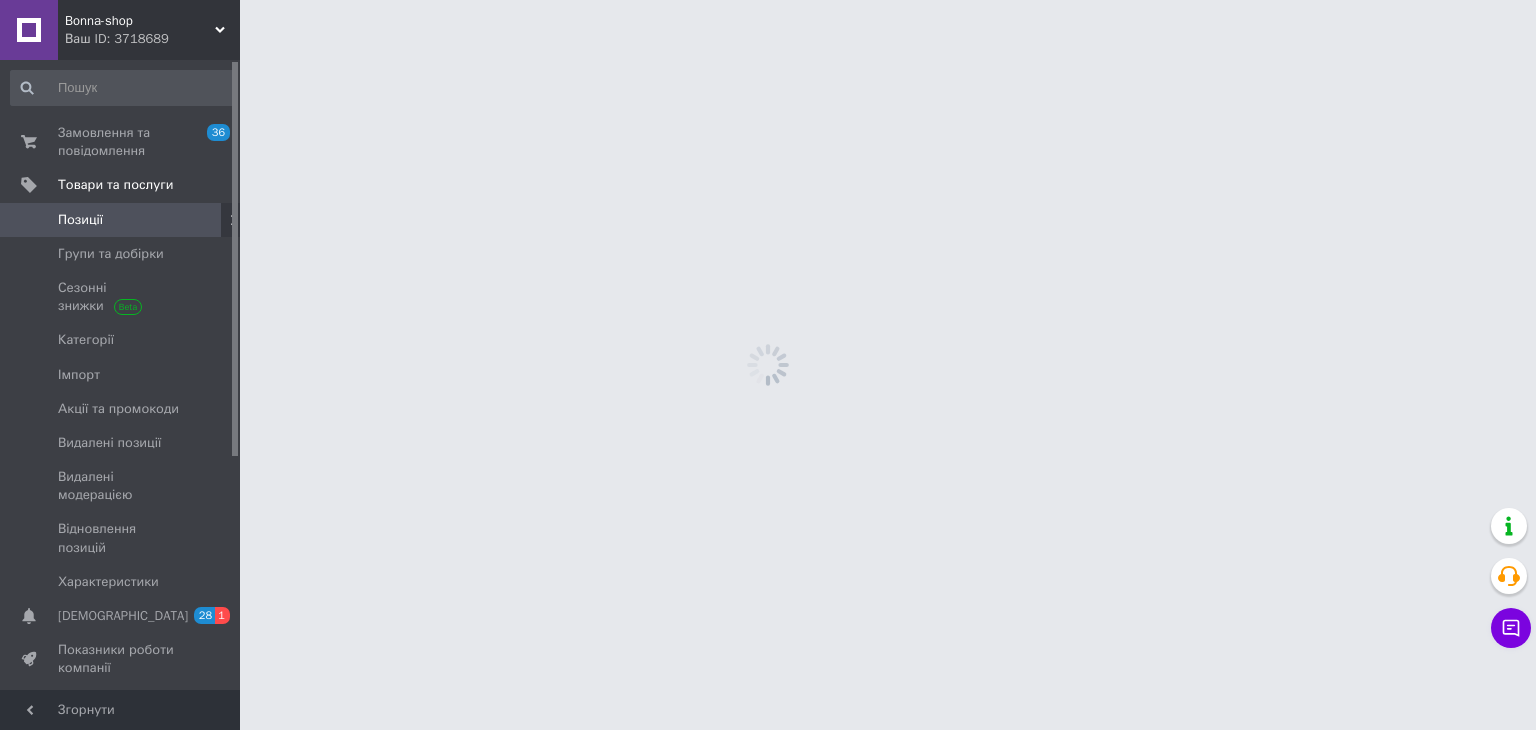 click on "Bonna-shop Ваш ID: 3718689 Сайт Bonna-shop Кабінет покупця Перевірити стан системи Сторінка на порталі Core22 Your-clothes Glosbe New clothes Scorpion-clothes Black street Довідка Вийти Замовлення та повідомлення 36 0 Товари та послуги Позиції Групи та добірки Сезонні знижки Категорії Імпорт Акції та промокоди Видалені позиції Видалені модерацією Відновлення позицій Характеристики Сповіщення 28 1 Показники роботи компанії Панель управління Відгуки Клієнти Каталог ProSale Аналітика Інструменти веб-майстра та SEO Управління сайтом Гаманець компанії" at bounding box center [768, 0] 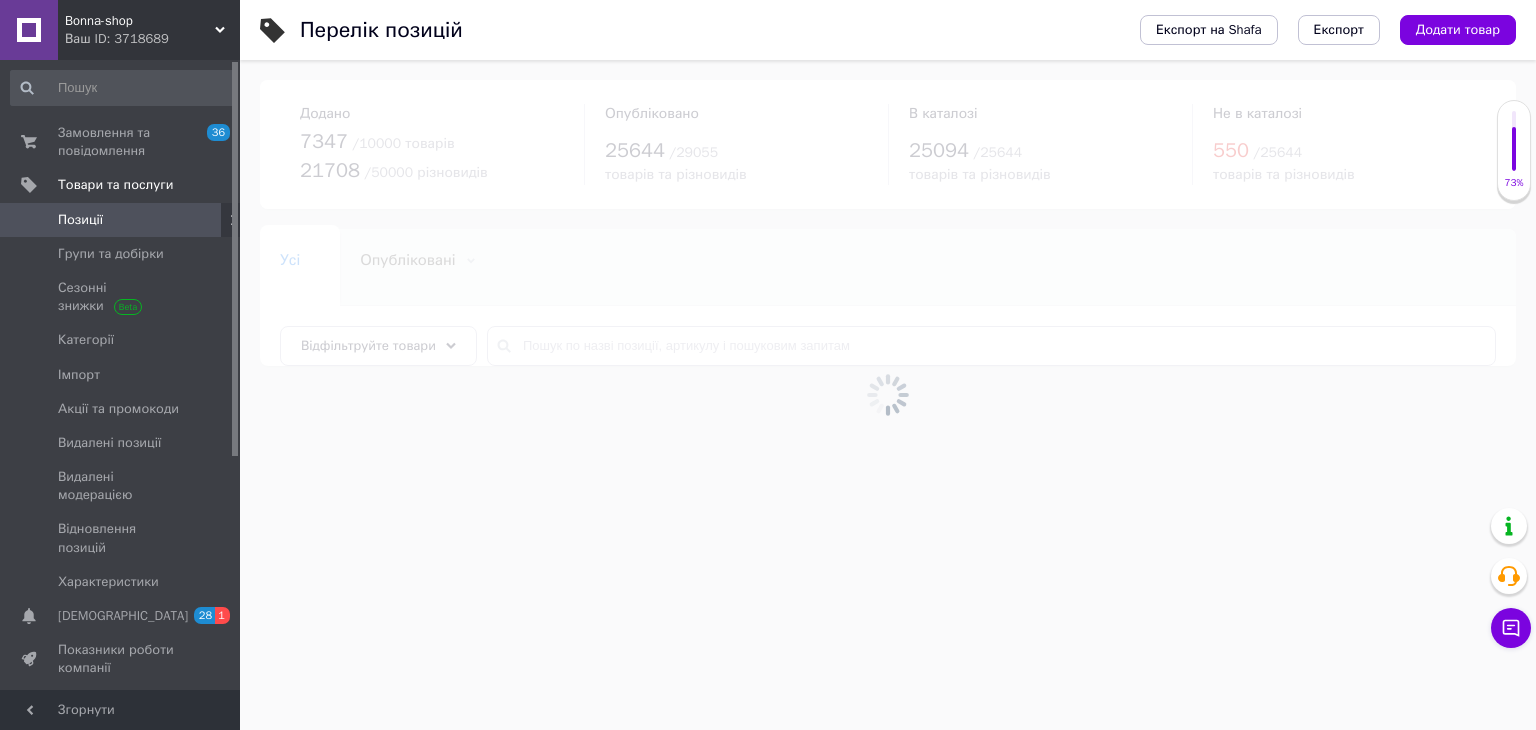 click at bounding box center [888, 395] 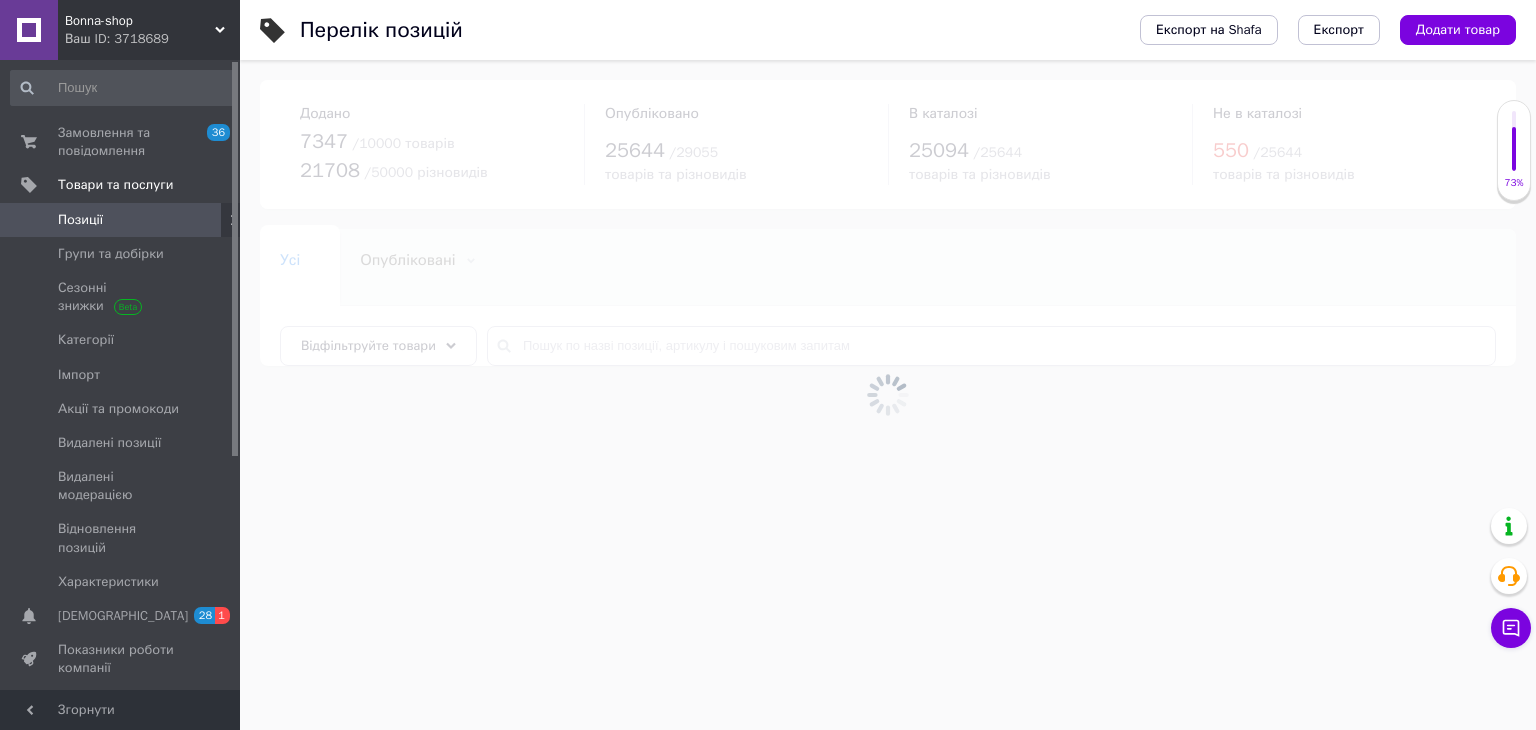 click at bounding box center (888, 395) 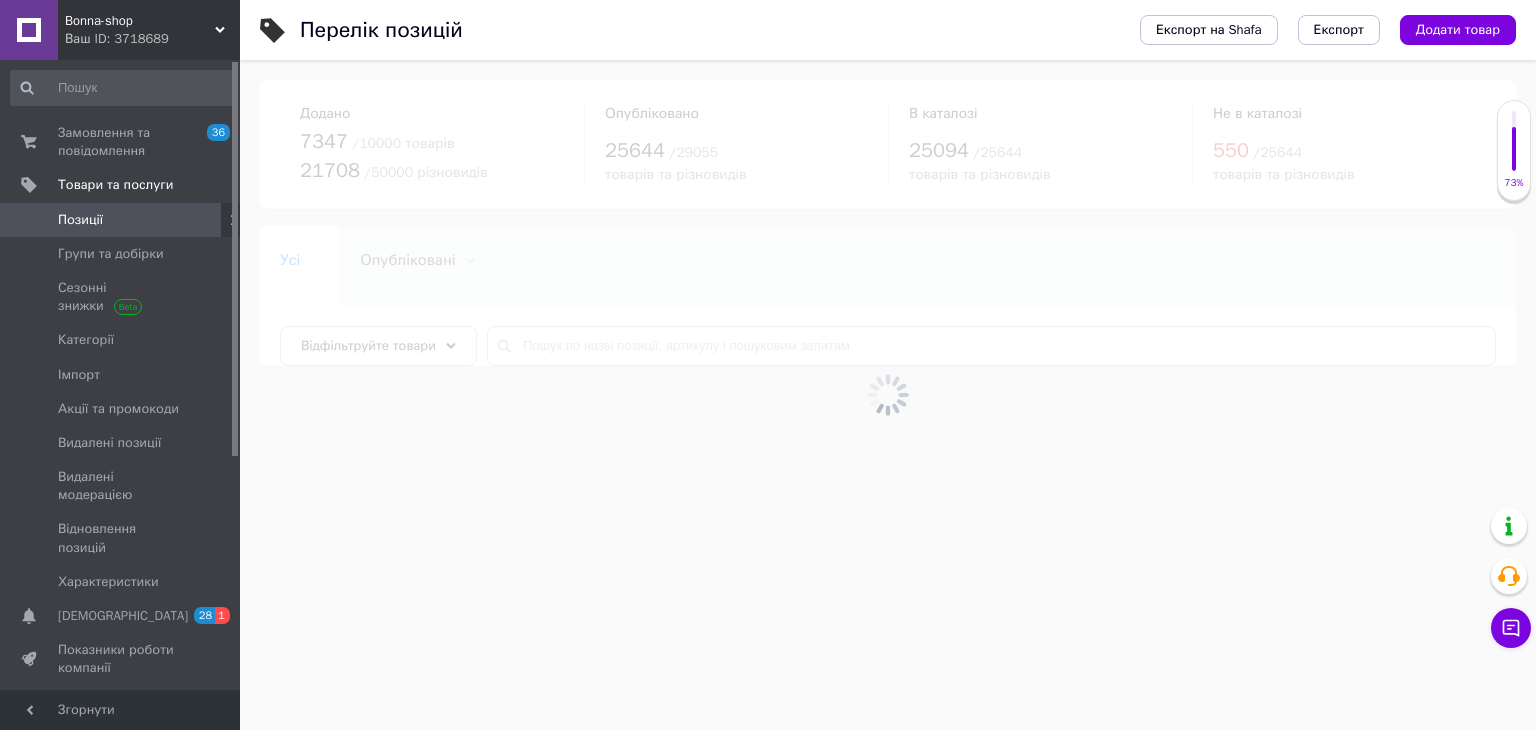 click at bounding box center [888, 395] 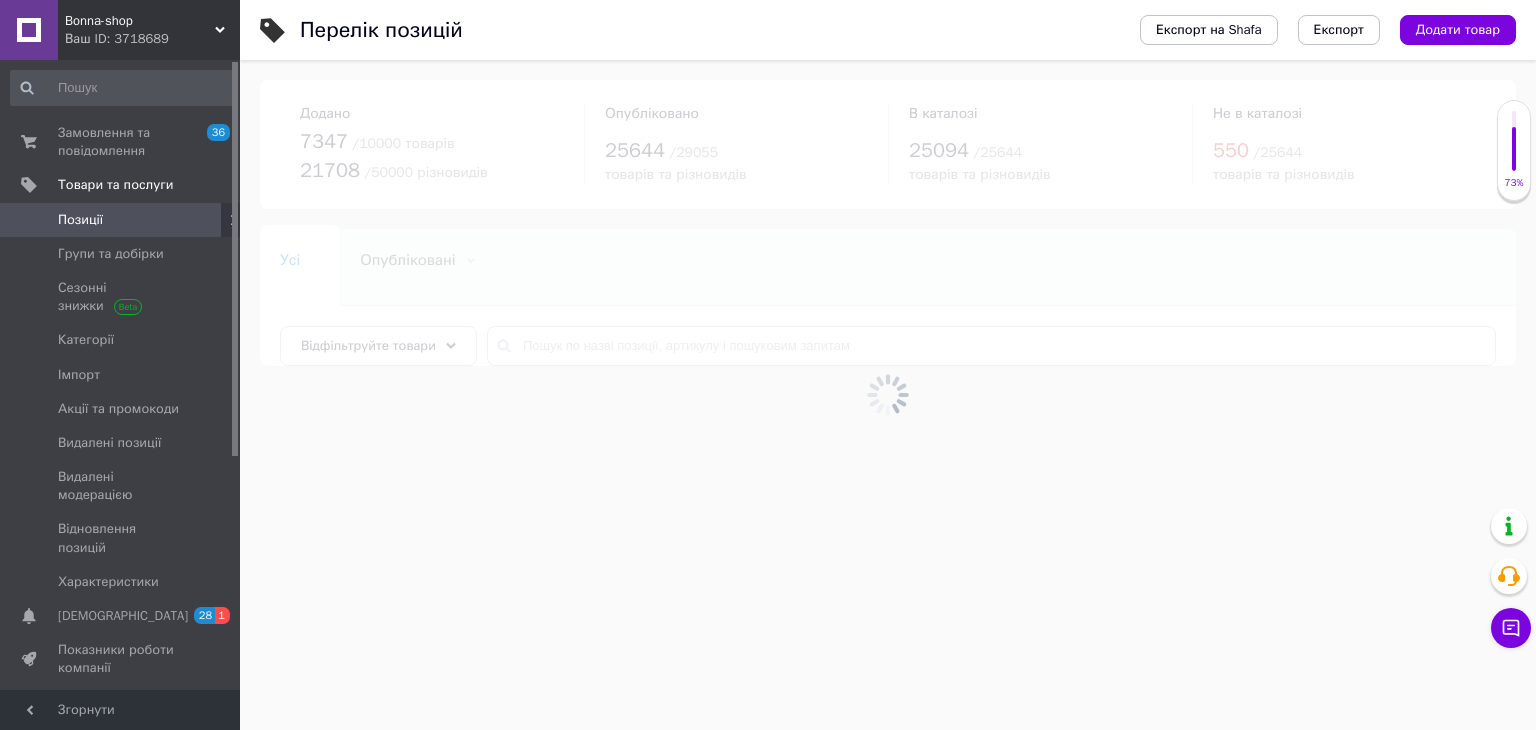 click at bounding box center (888, 395) 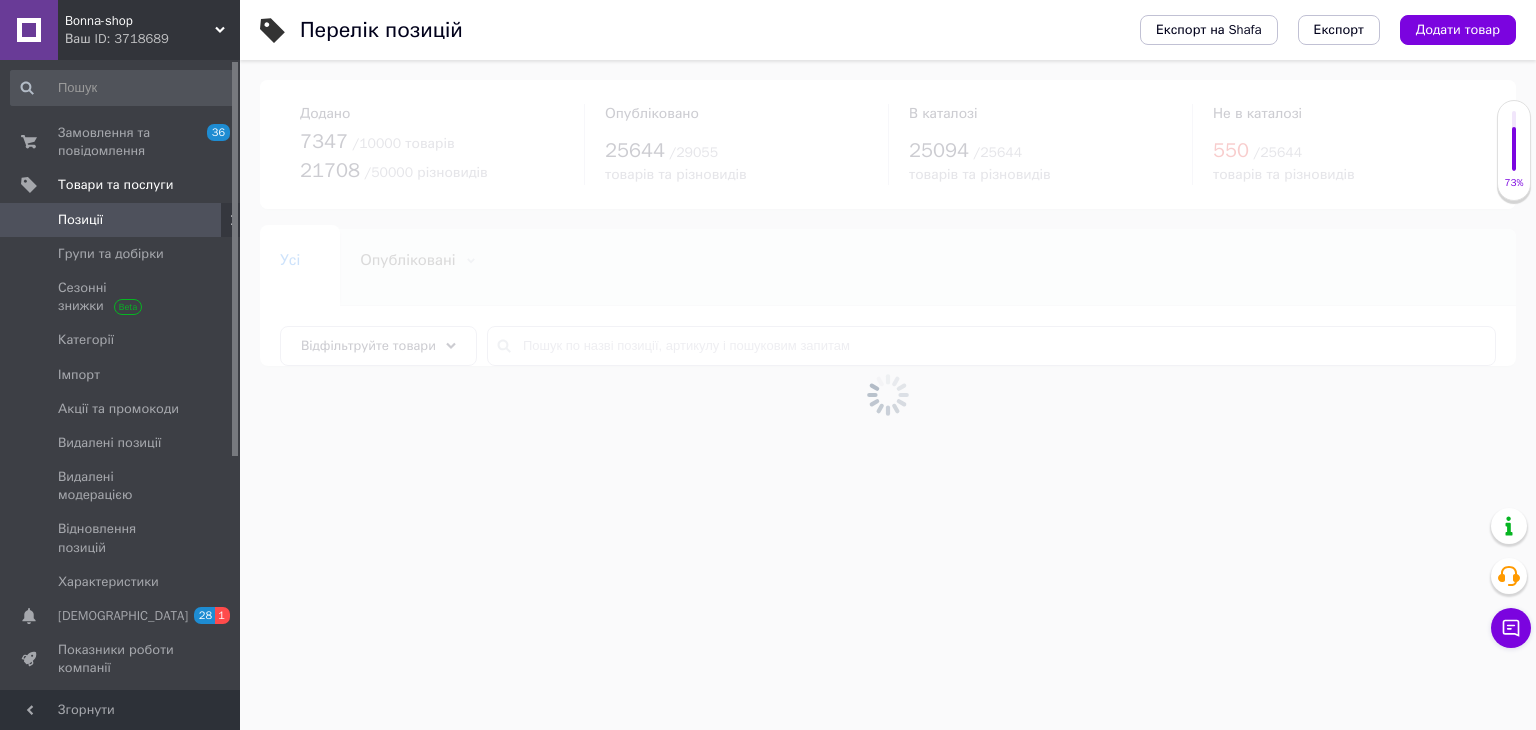 click at bounding box center [888, 395] 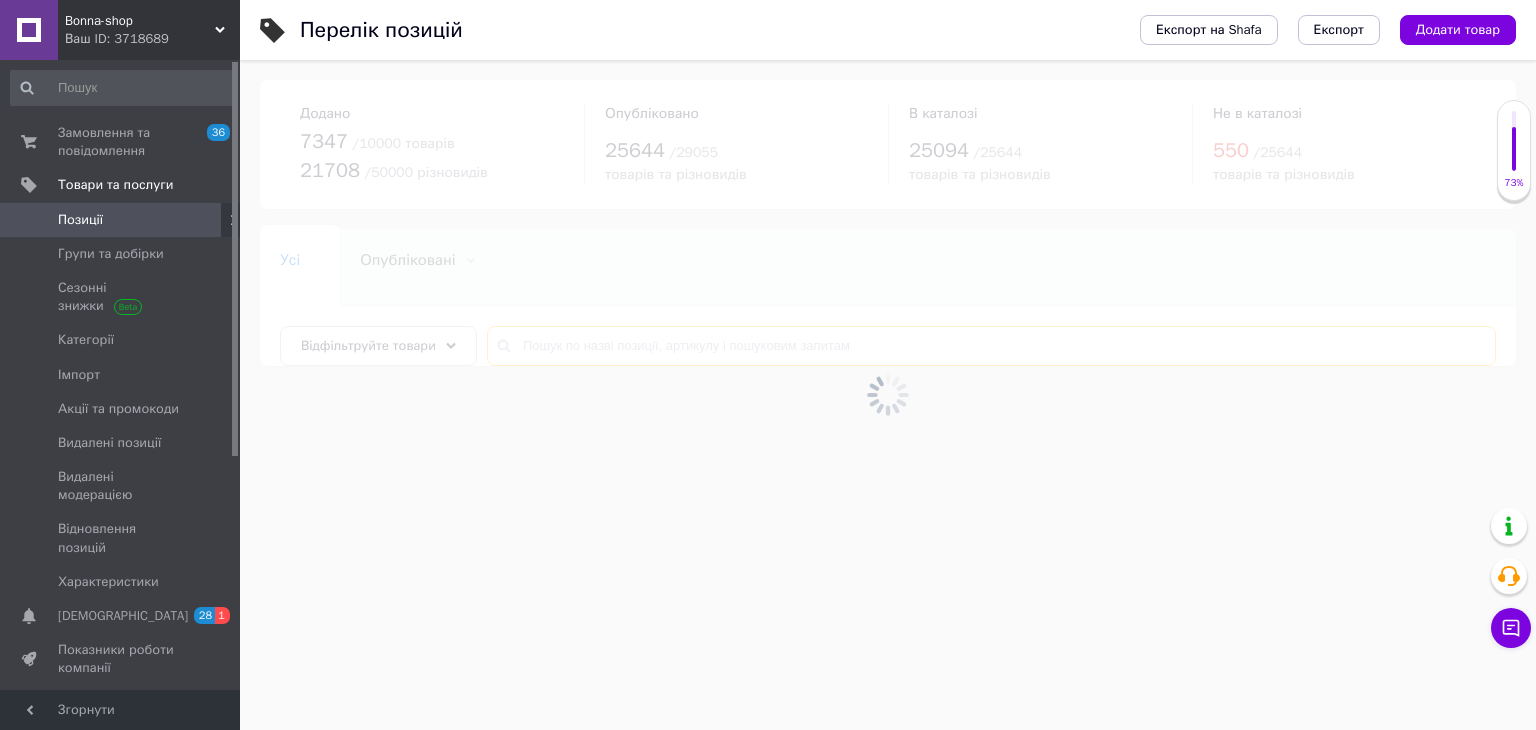 click at bounding box center (991, 346) 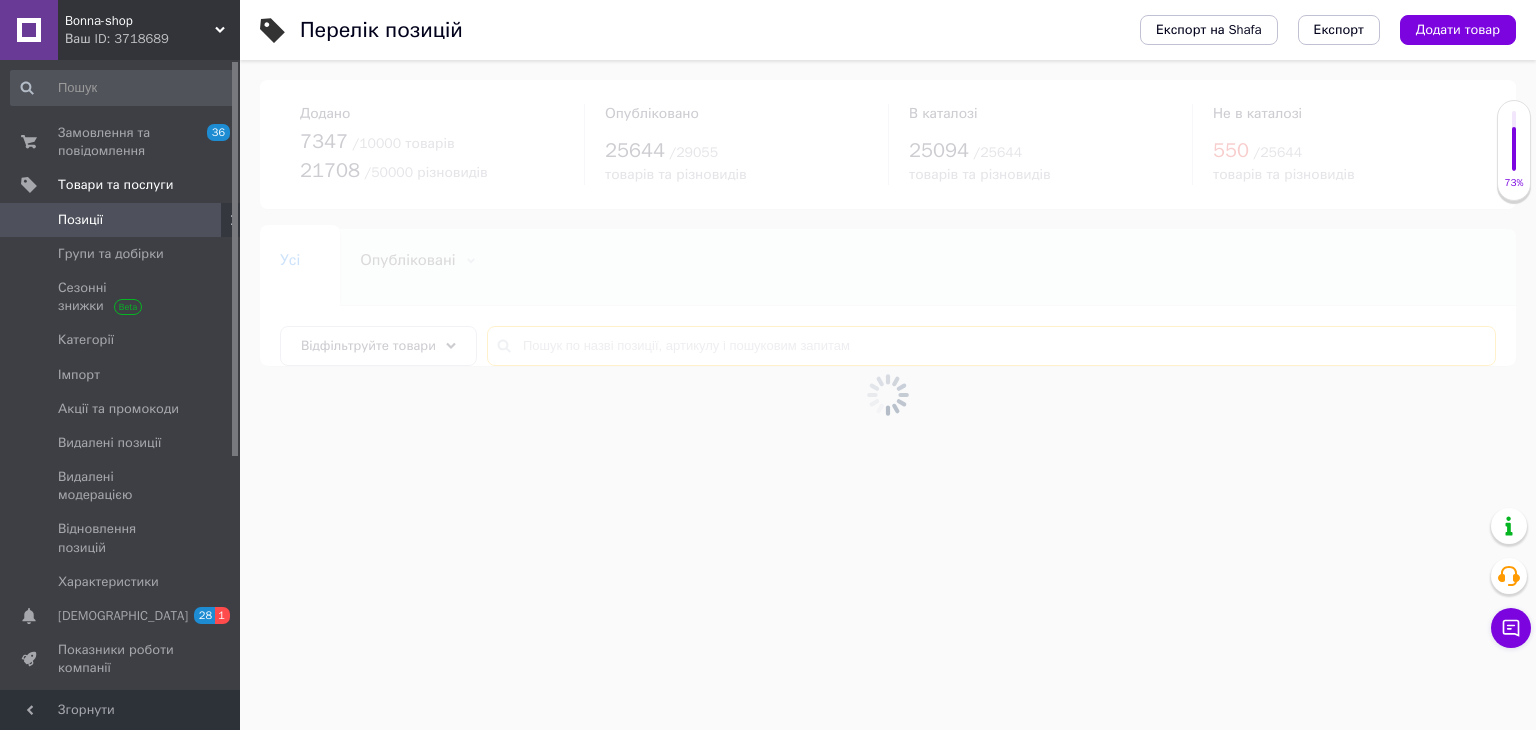 click at bounding box center [991, 346] 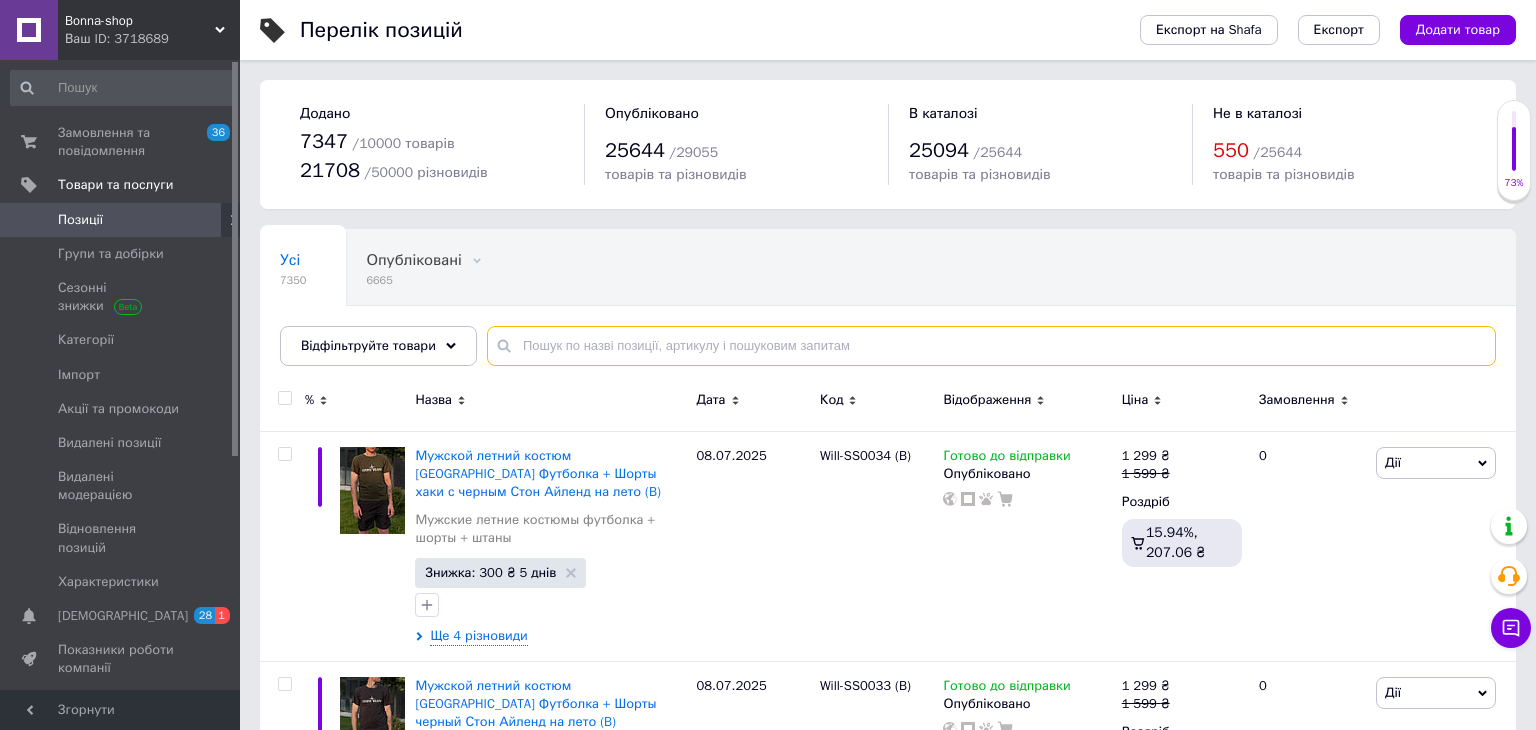 click at bounding box center [991, 346] 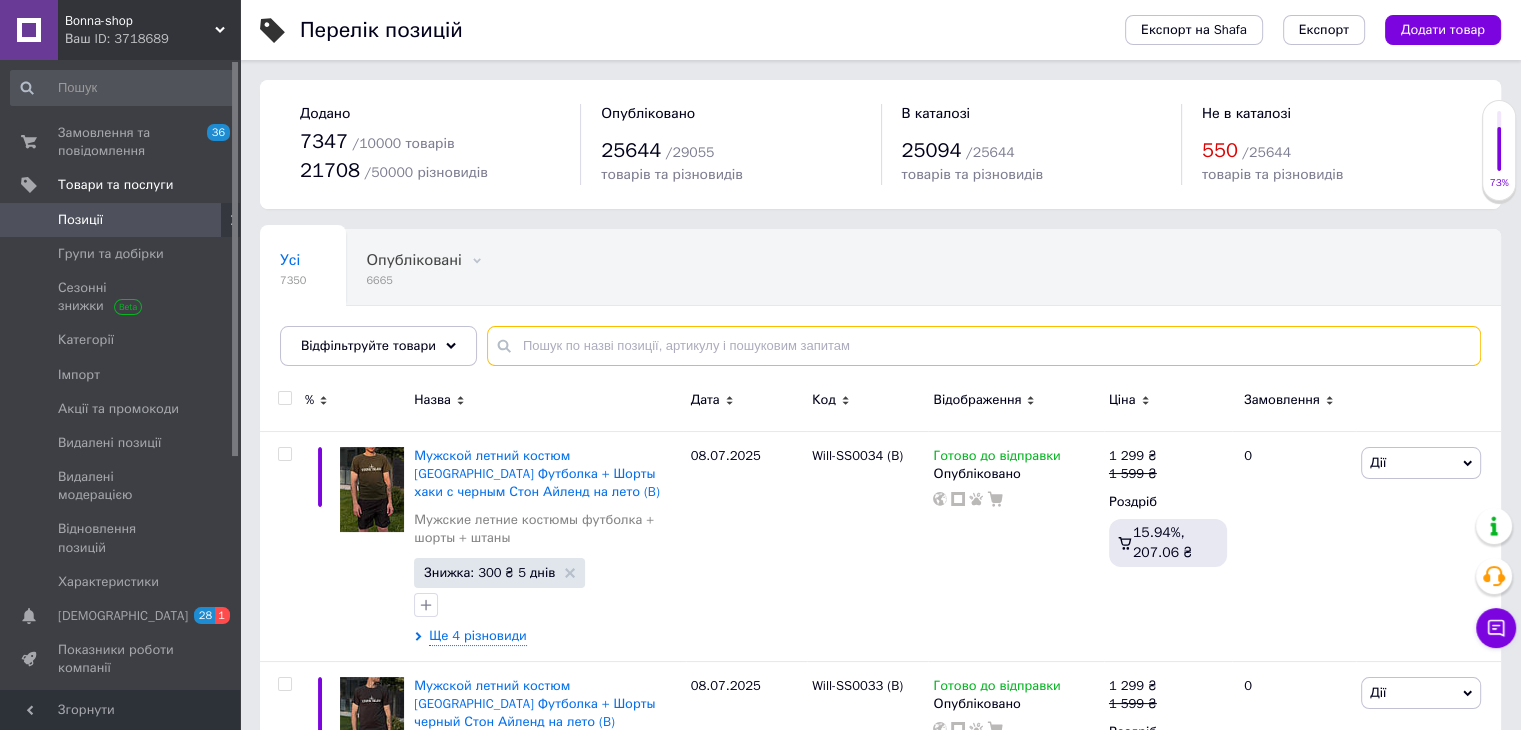 click at bounding box center [984, 346] 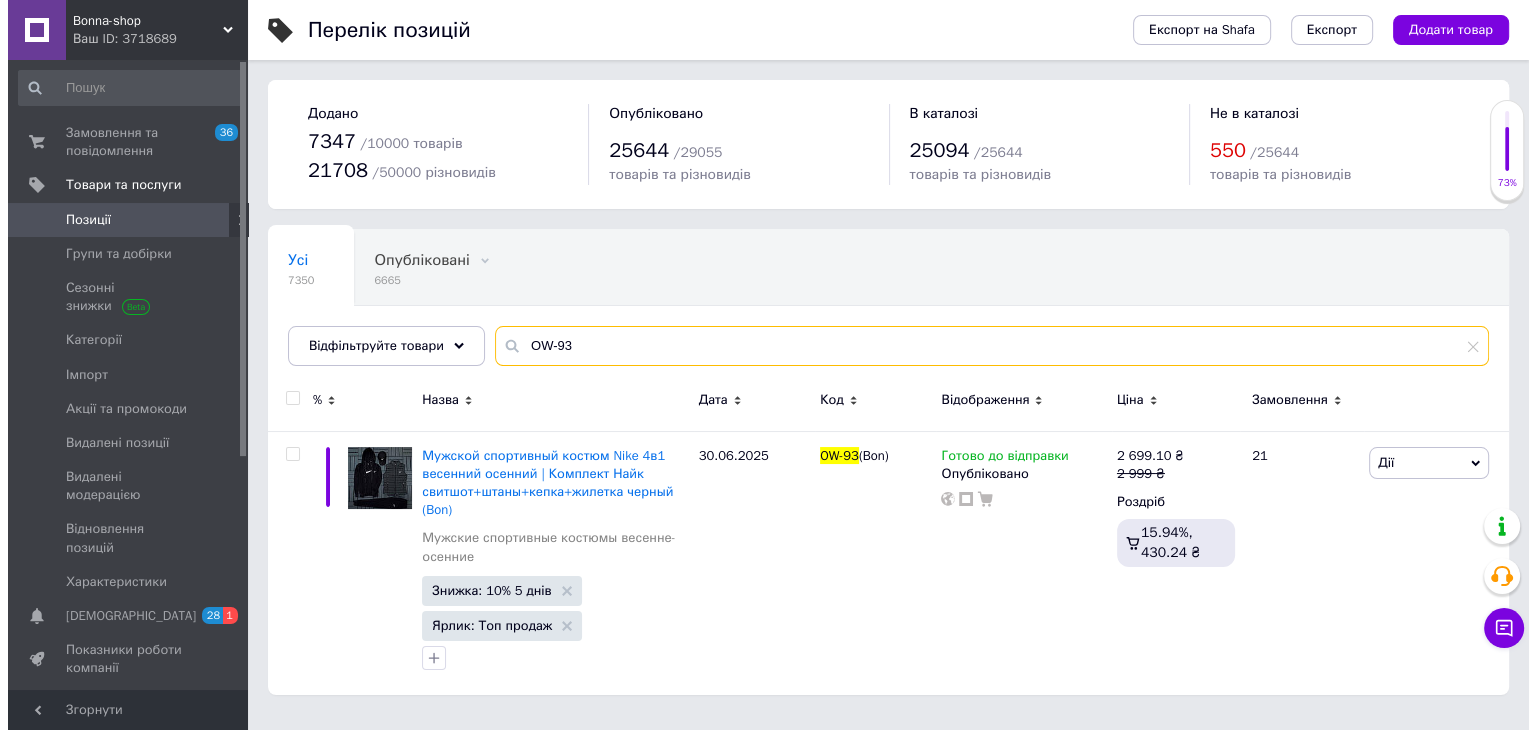scroll, scrollTop: 0, scrollLeft: 0, axis: both 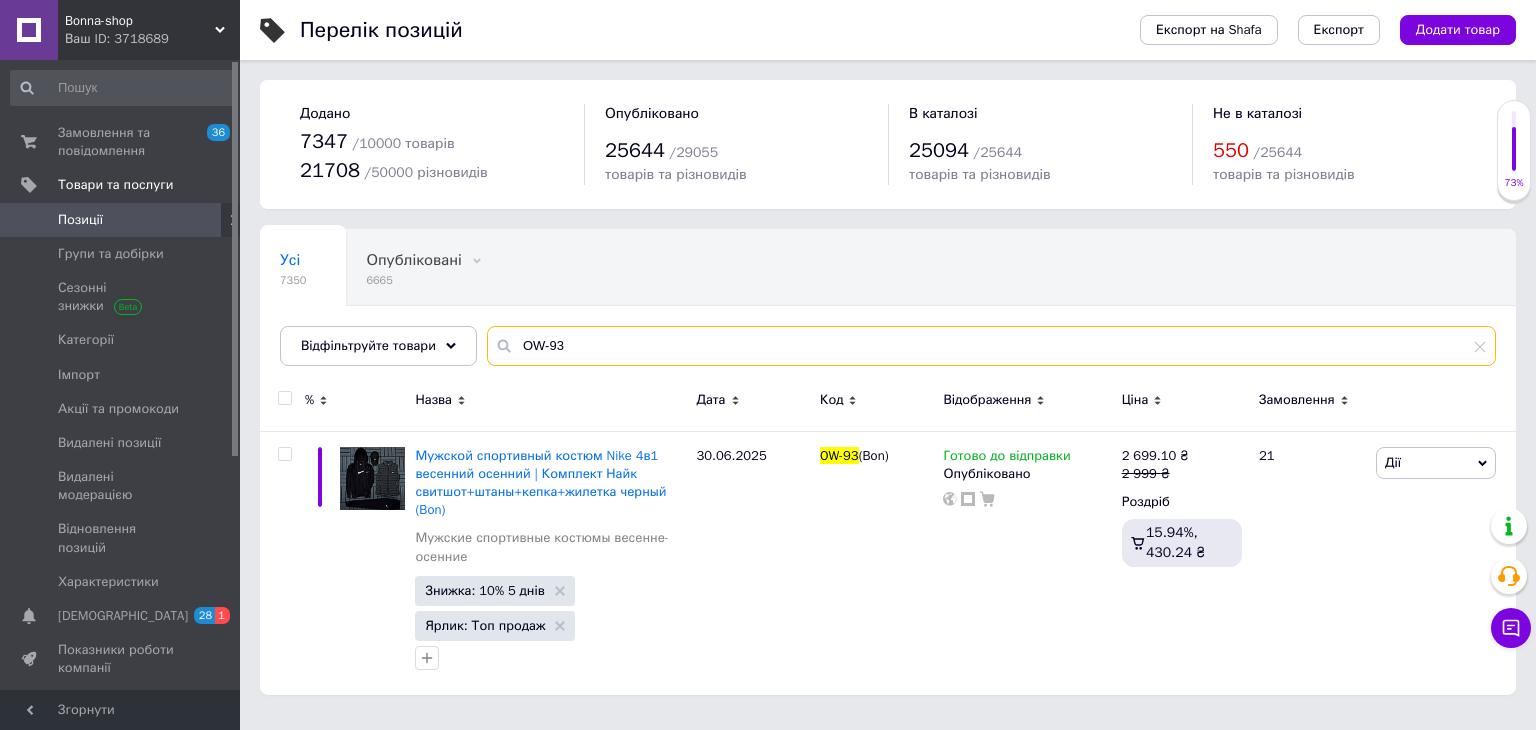 type on "OW-93" 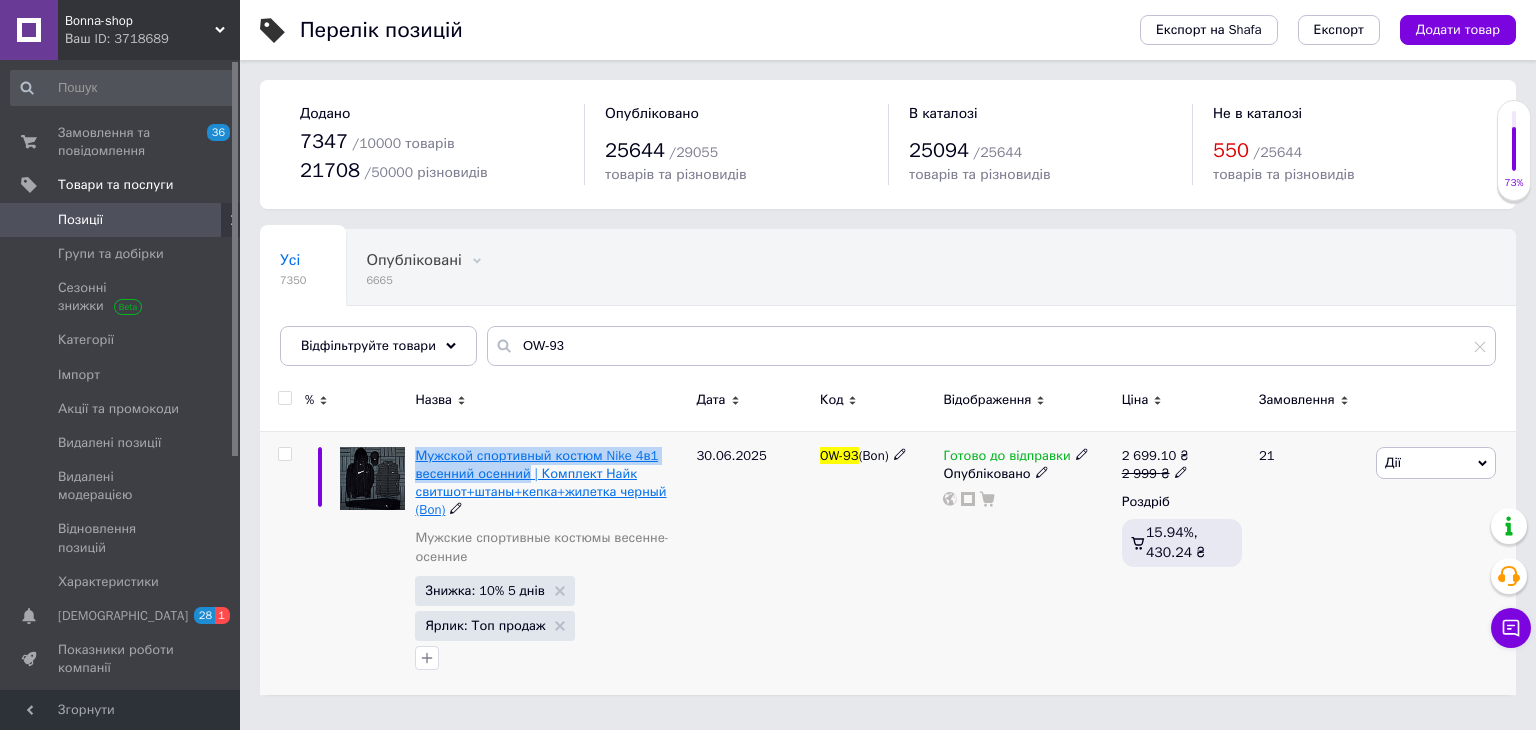 drag, startPoint x: 410, startPoint y: 456, endPoint x: 526, endPoint y: 475, distance: 117.54574 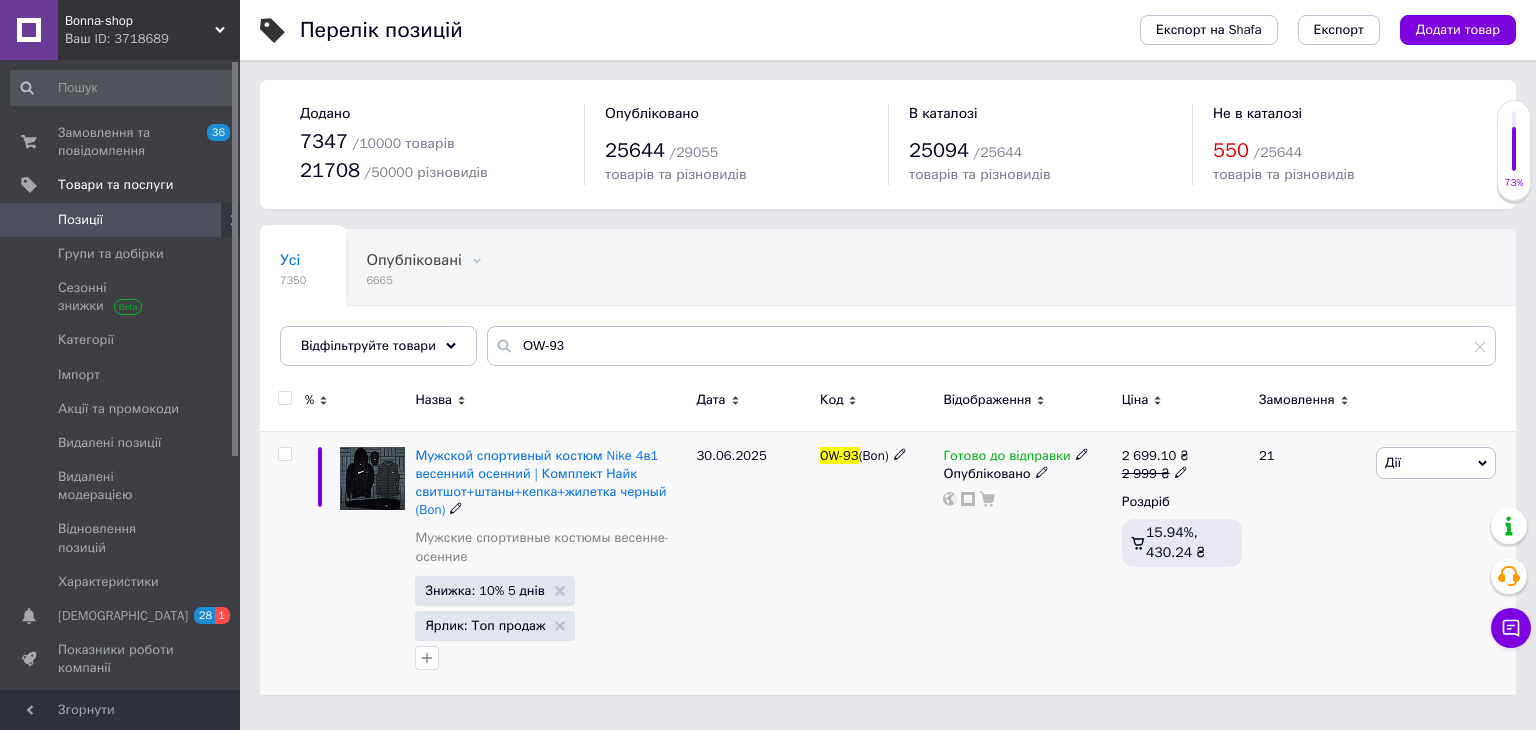 click 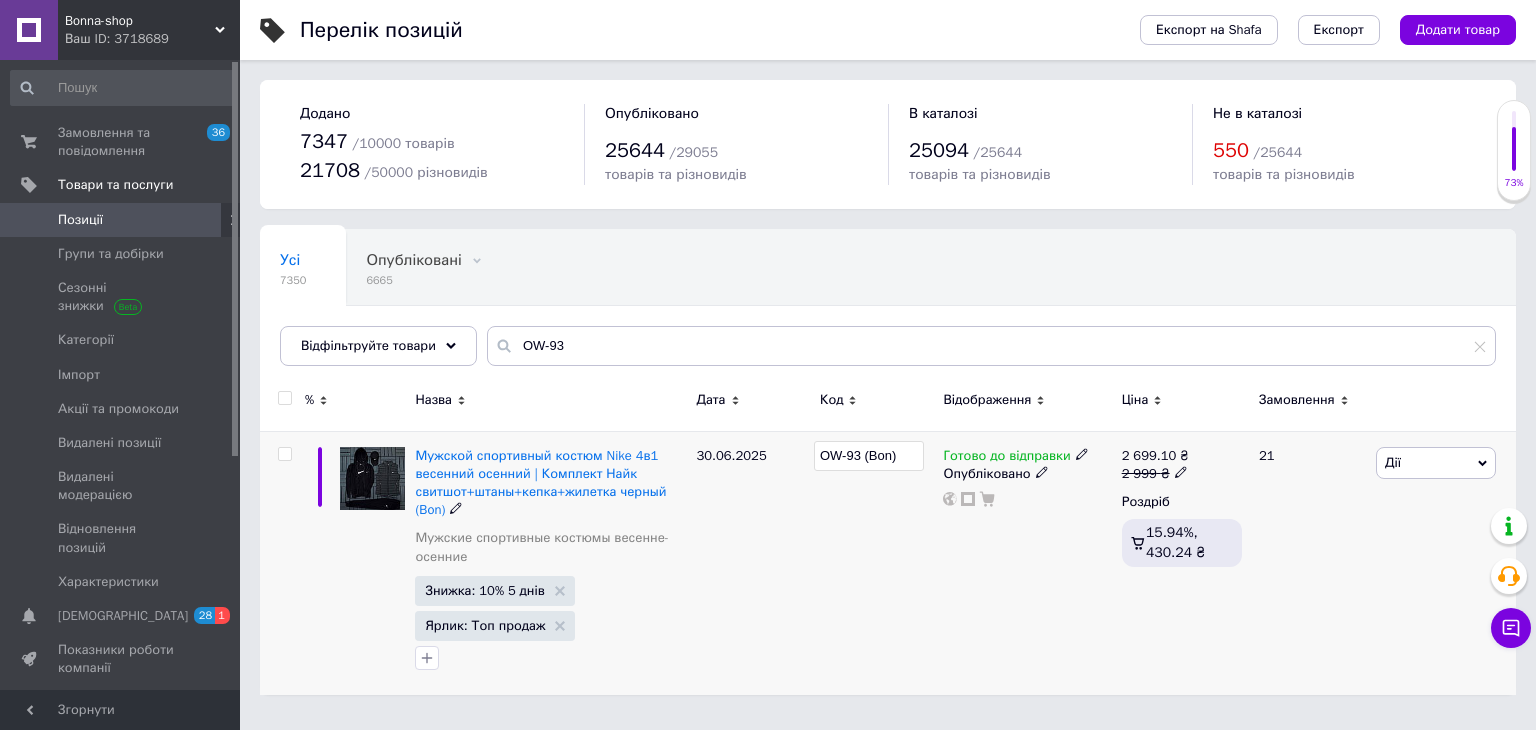 drag, startPoint x: 859, startPoint y: 452, endPoint x: 812, endPoint y: 451, distance: 47.010635 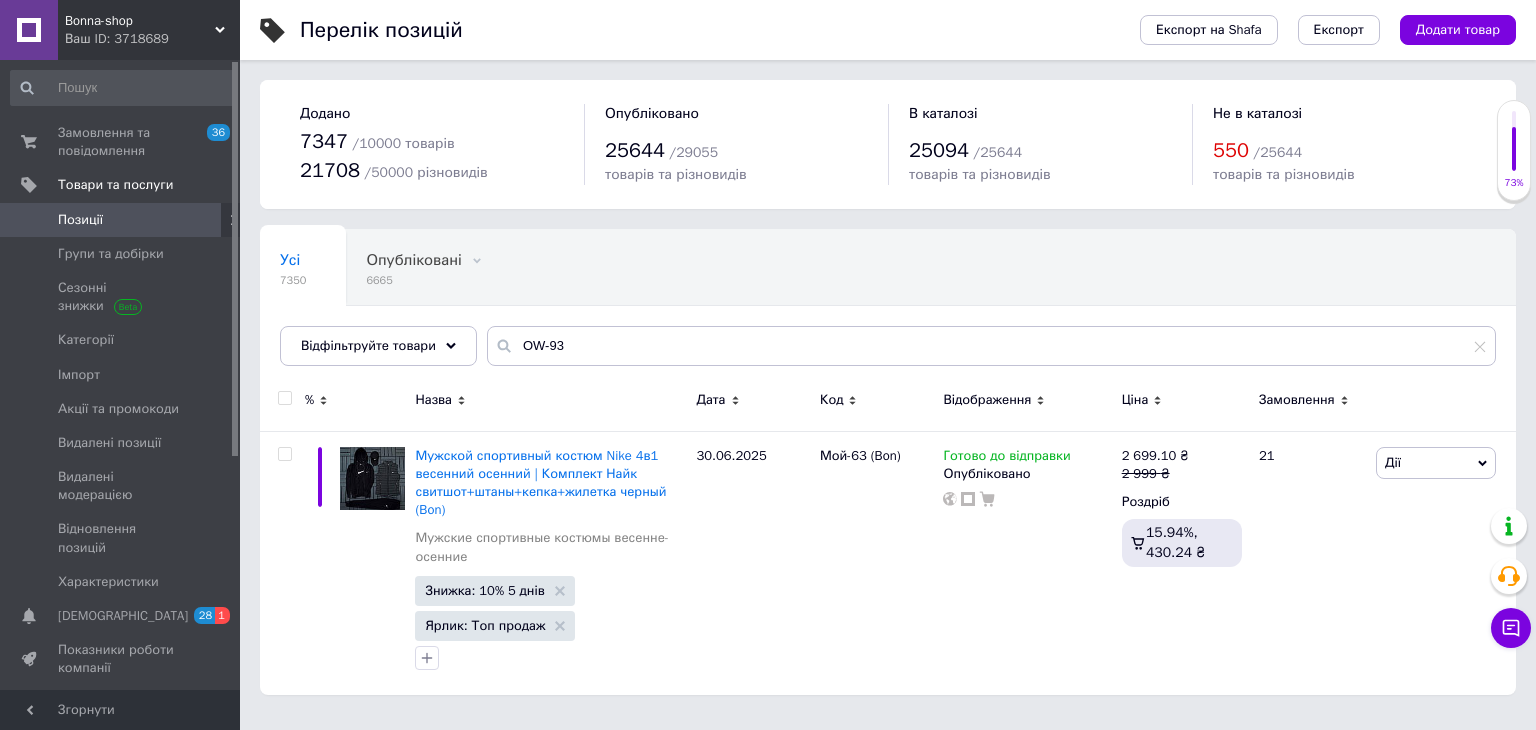 click on "Усі 7350 Опубліковані 6665 Видалити Редагувати Ok Відфільтровано...  Зберегти" at bounding box center (888, 307) 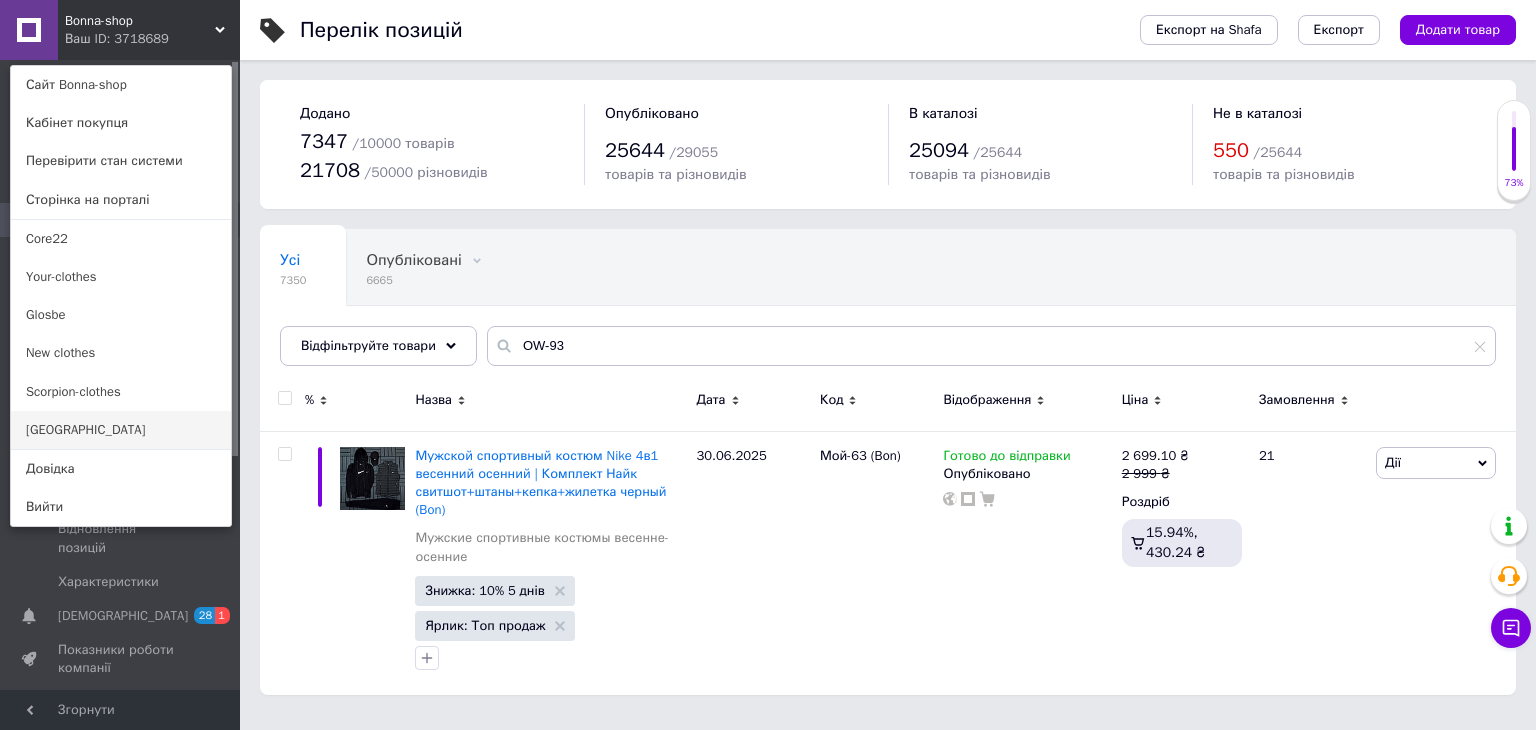 click on "[GEOGRAPHIC_DATA]" at bounding box center (121, 430) 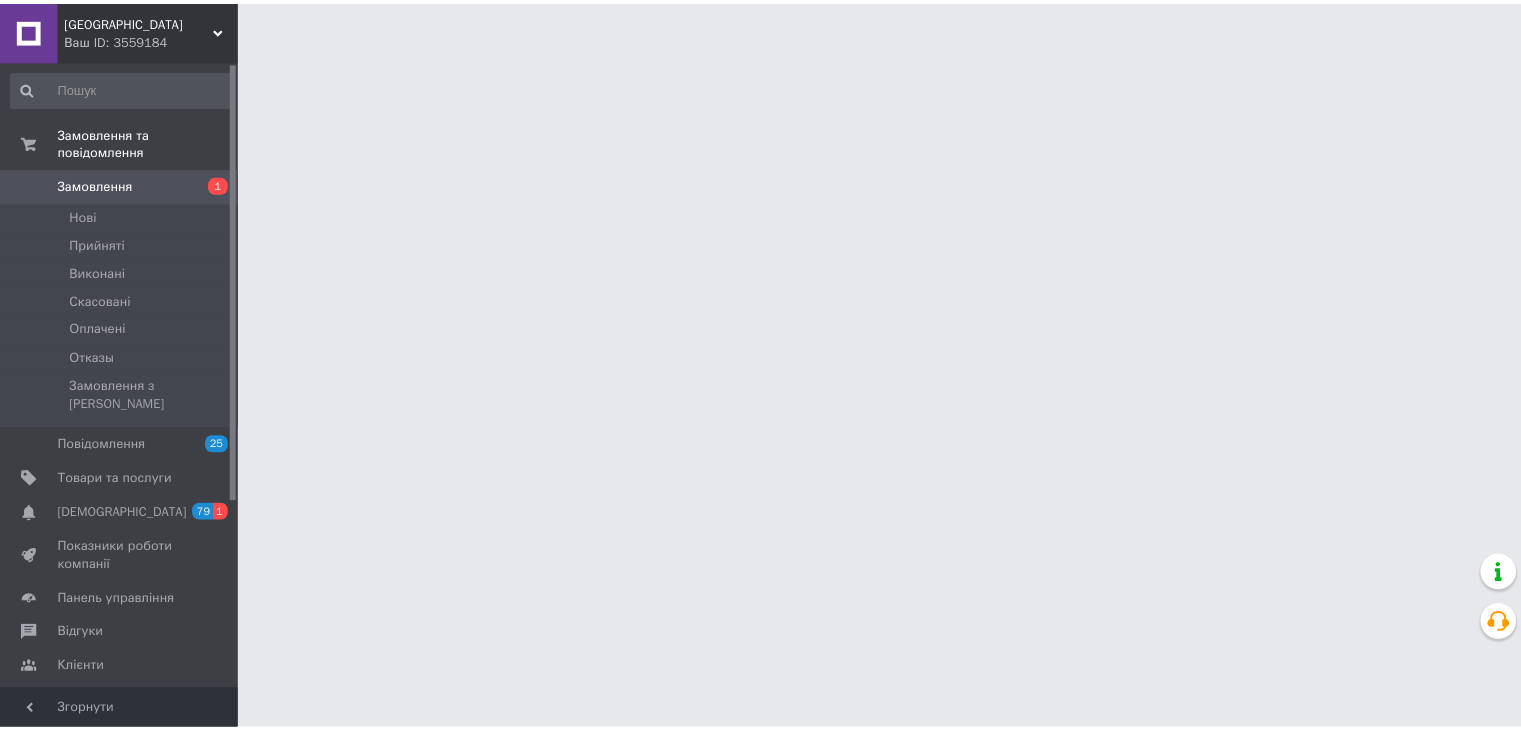 scroll, scrollTop: 0, scrollLeft: 0, axis: both 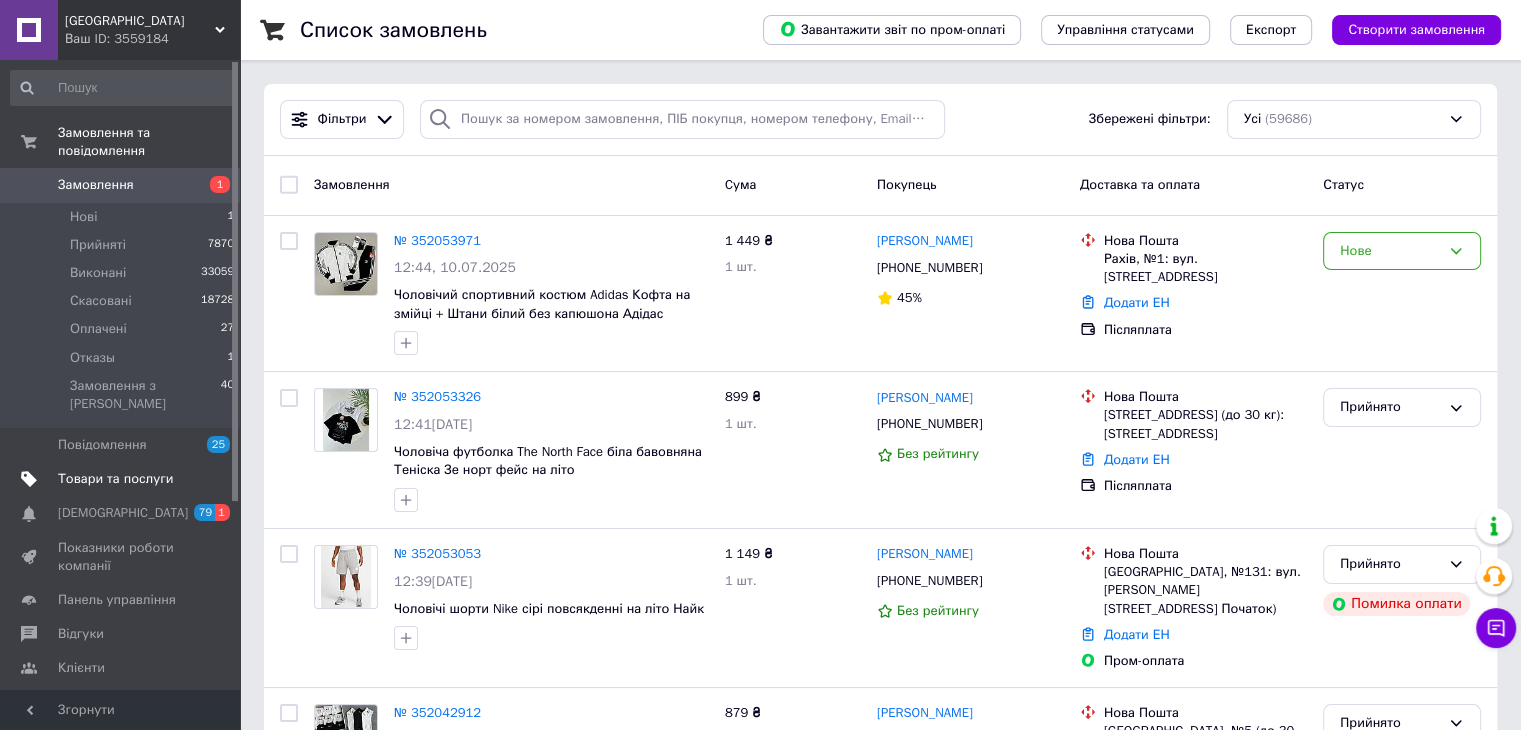 click on "Товари та послуги" at bounding box center [115, 479] 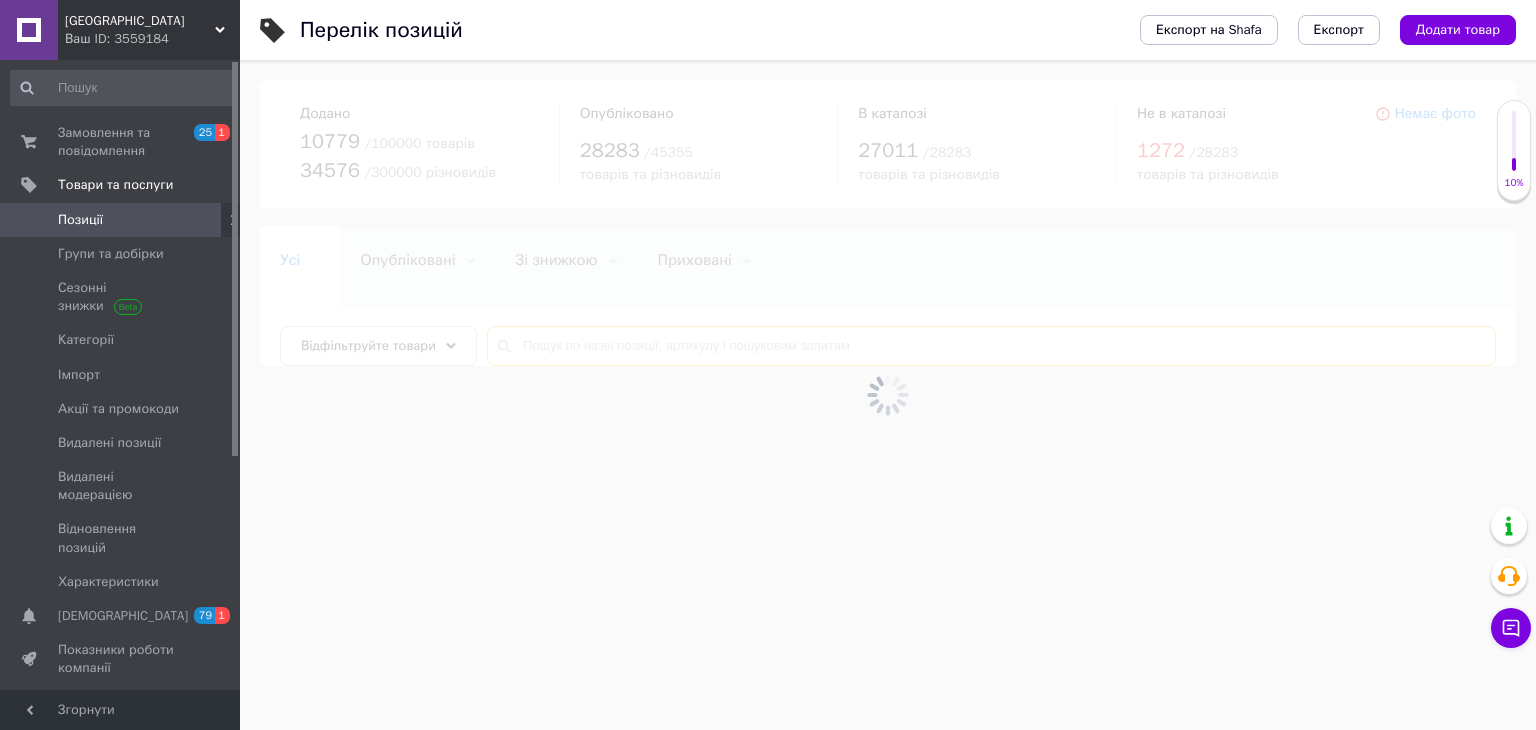 click at bounding box center (991, 346) 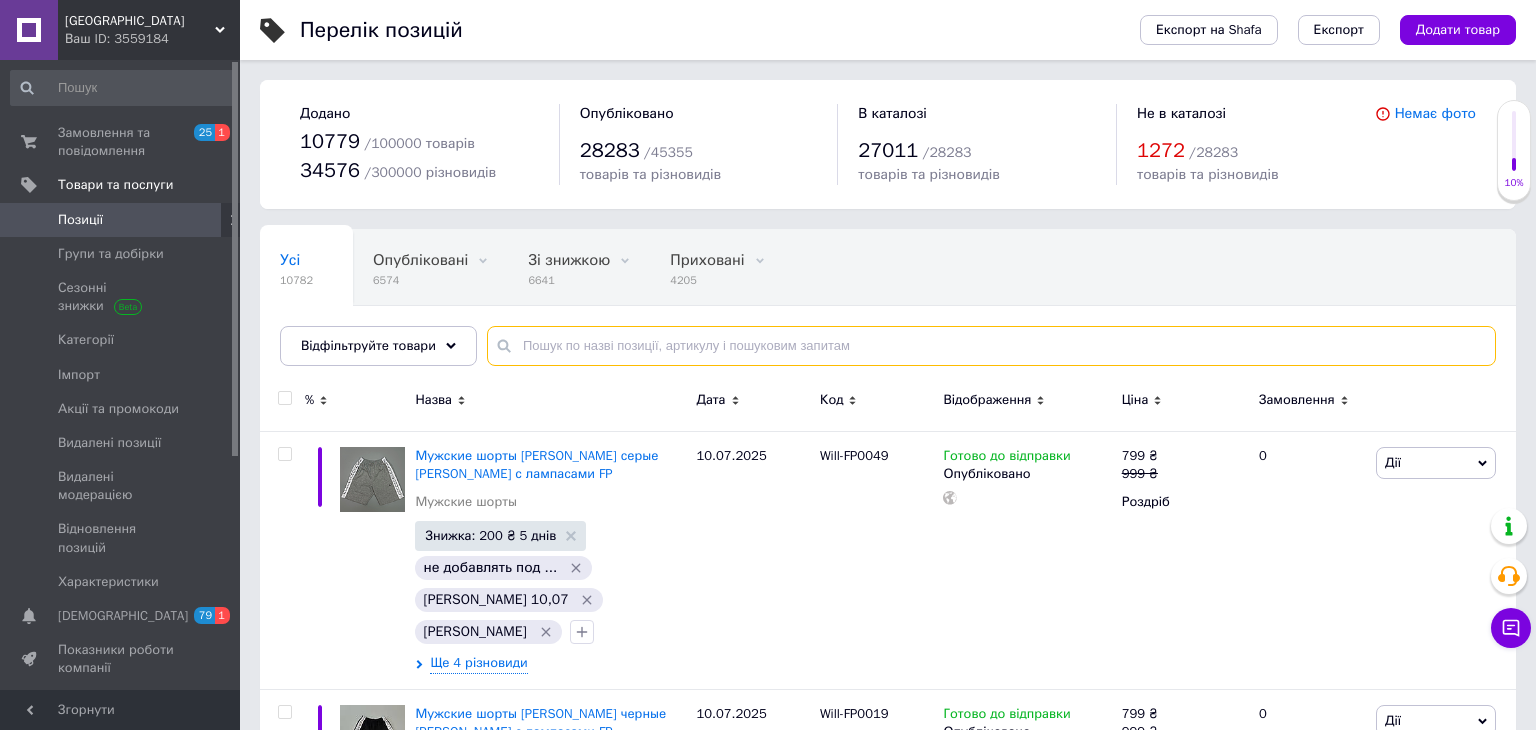 click at bounding box center (991, 346) 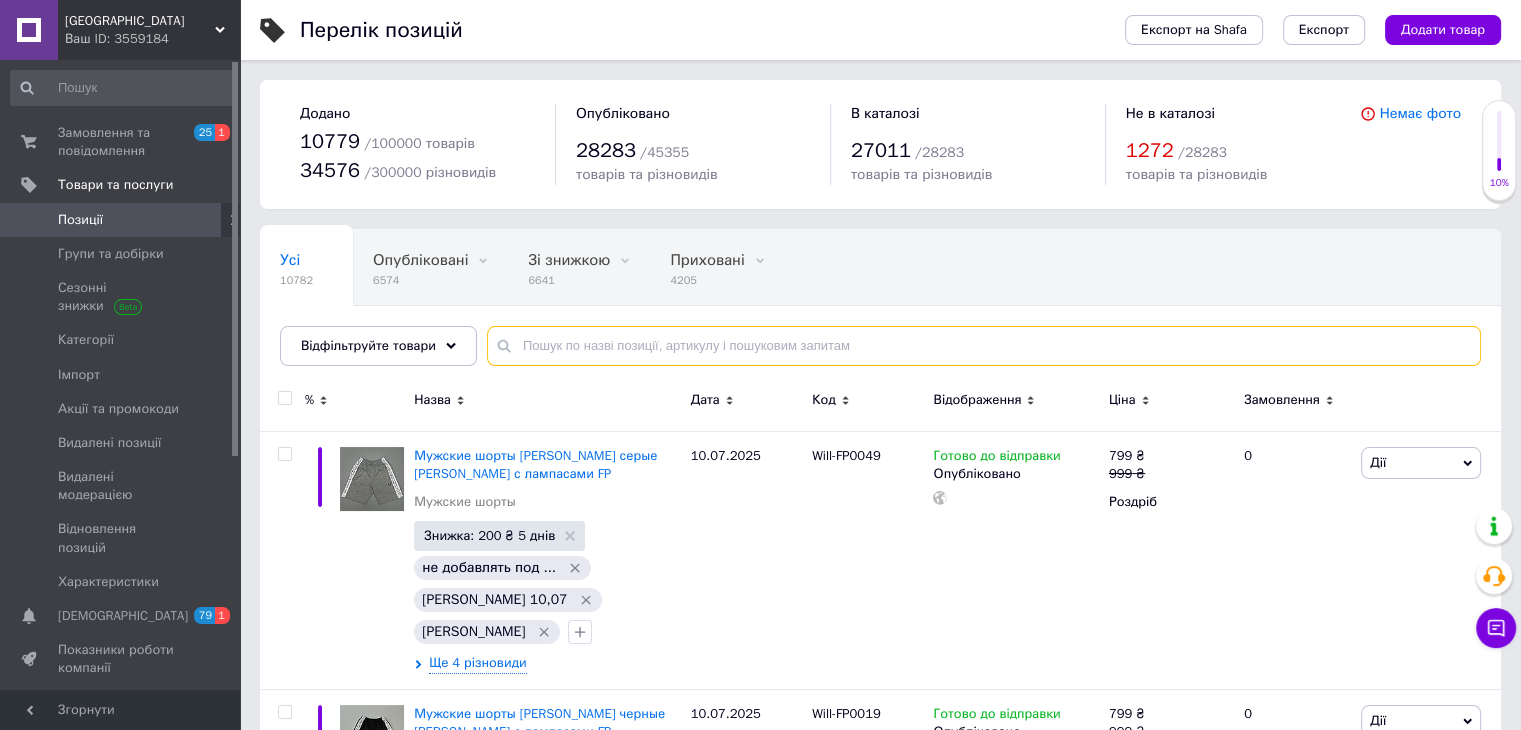click at bounding box center (984, 346) 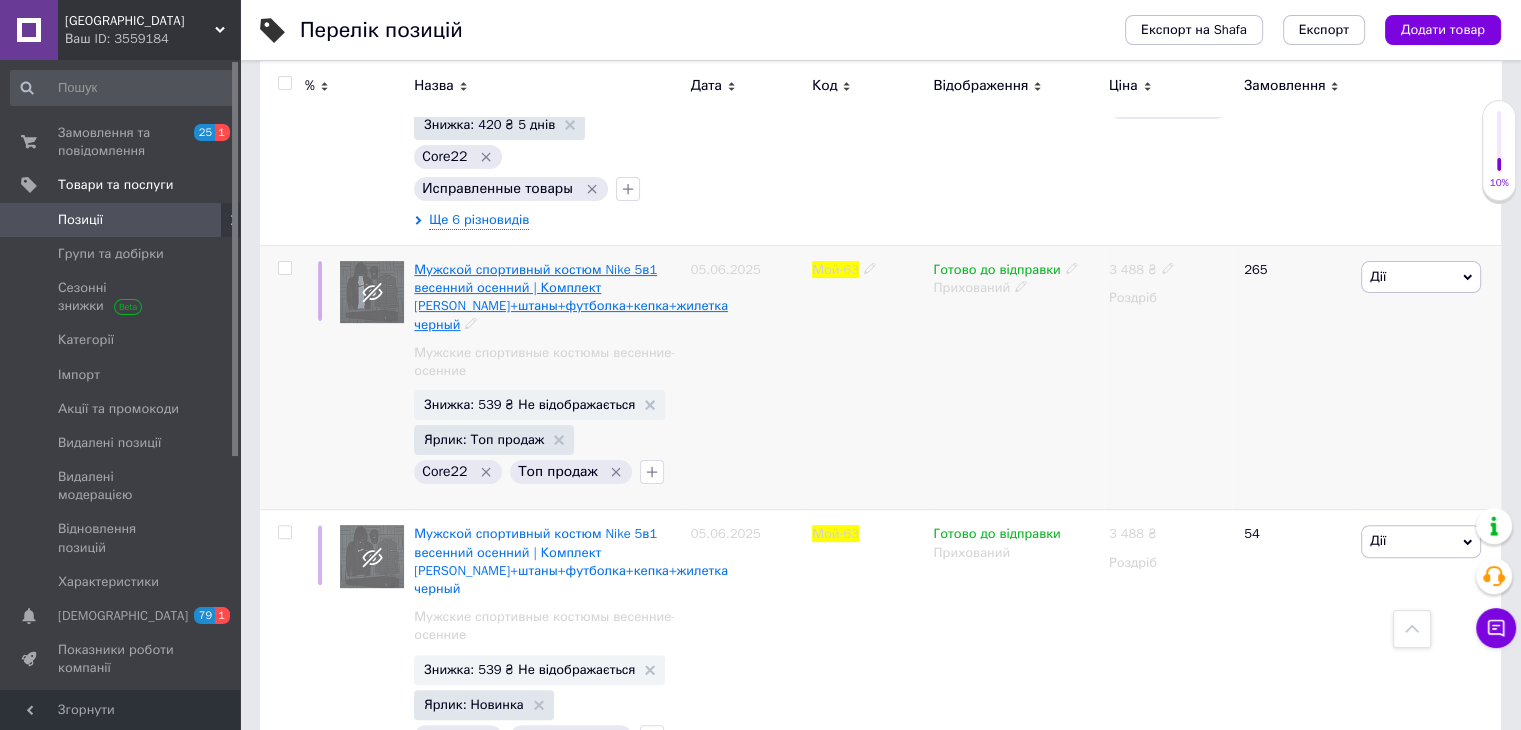 scroll, scrollTop: 461, scrollLeft: 0, axis: vertical 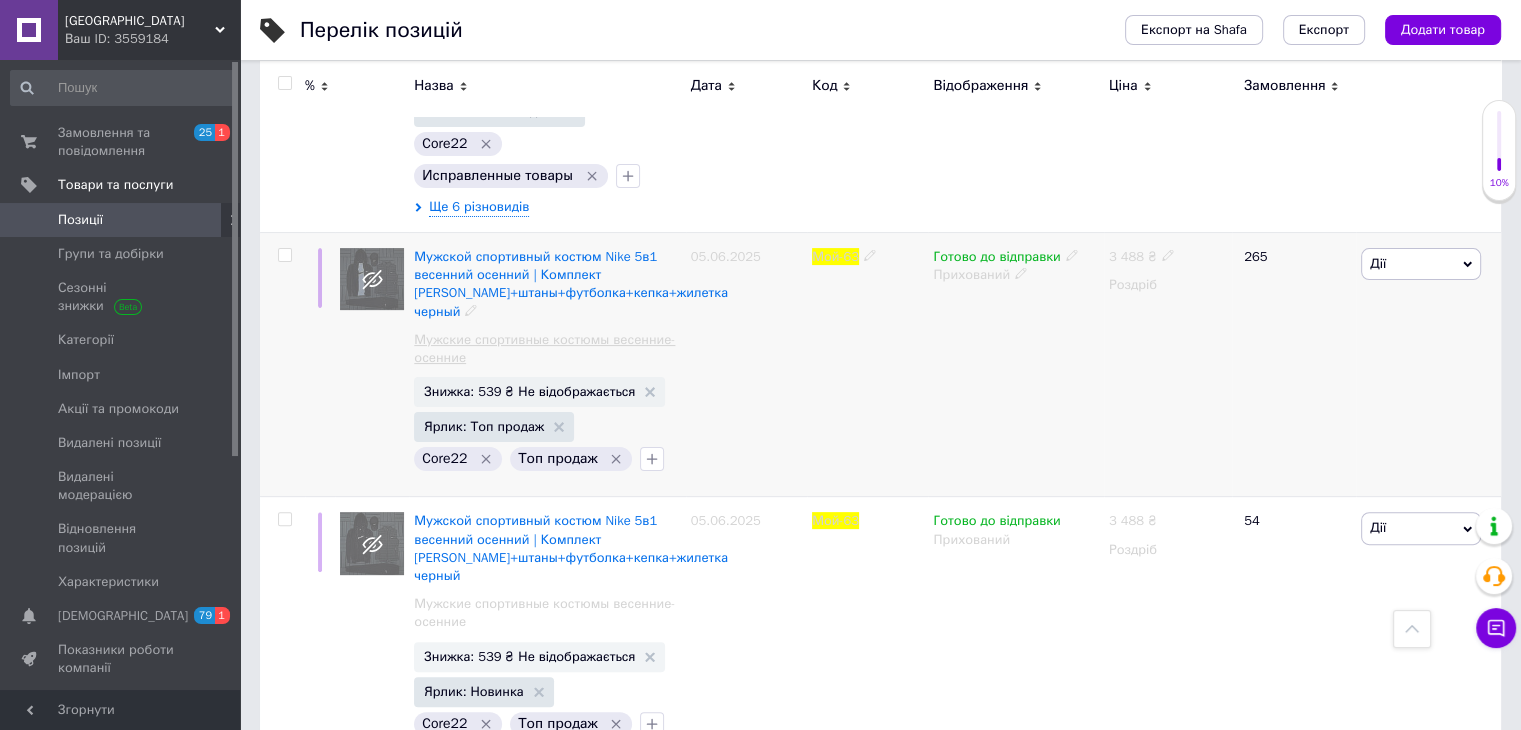 type on "Мой-63" 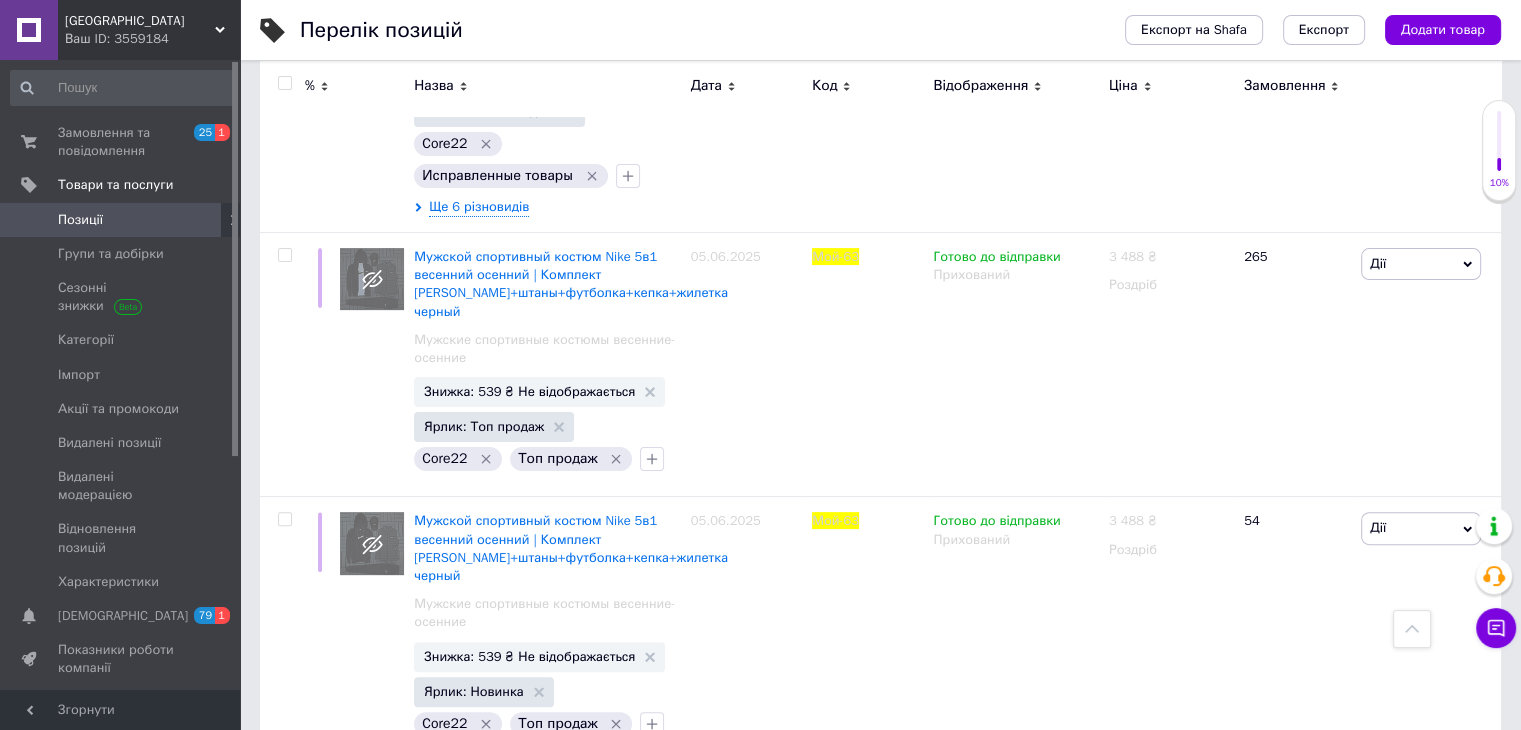 click on "Перелік позицій Експорт на Shafa Експорт Додати товар Додано 10779   / 100000   товарів 34576   / 300000   різновидів Опубліковано 28283   / 45355 товарів та різновидів В каталозі 27011   / 28283 товарів та різновидів Не в каталозі 1272   / 28283 товарів та різновидів Немає фото Усі 10782 Опубліковані 6574 Видалити Редагувати Зі знижкою 6641 Видалити Редагувати Приховані 4205 Видалити Редагувати Вітрина 4 Видалити Редагувати Ok Відфільтровано...  Зберегти Нічого не знайдено Можливо, помилка у слові  або немає відповідностей за вашим запитом. Усі 10782 Опубліковані 6574 Зі знижкою 6641 Приховані [GEOGRAPHIC_DATA]" at bounding box center [880, 160] 